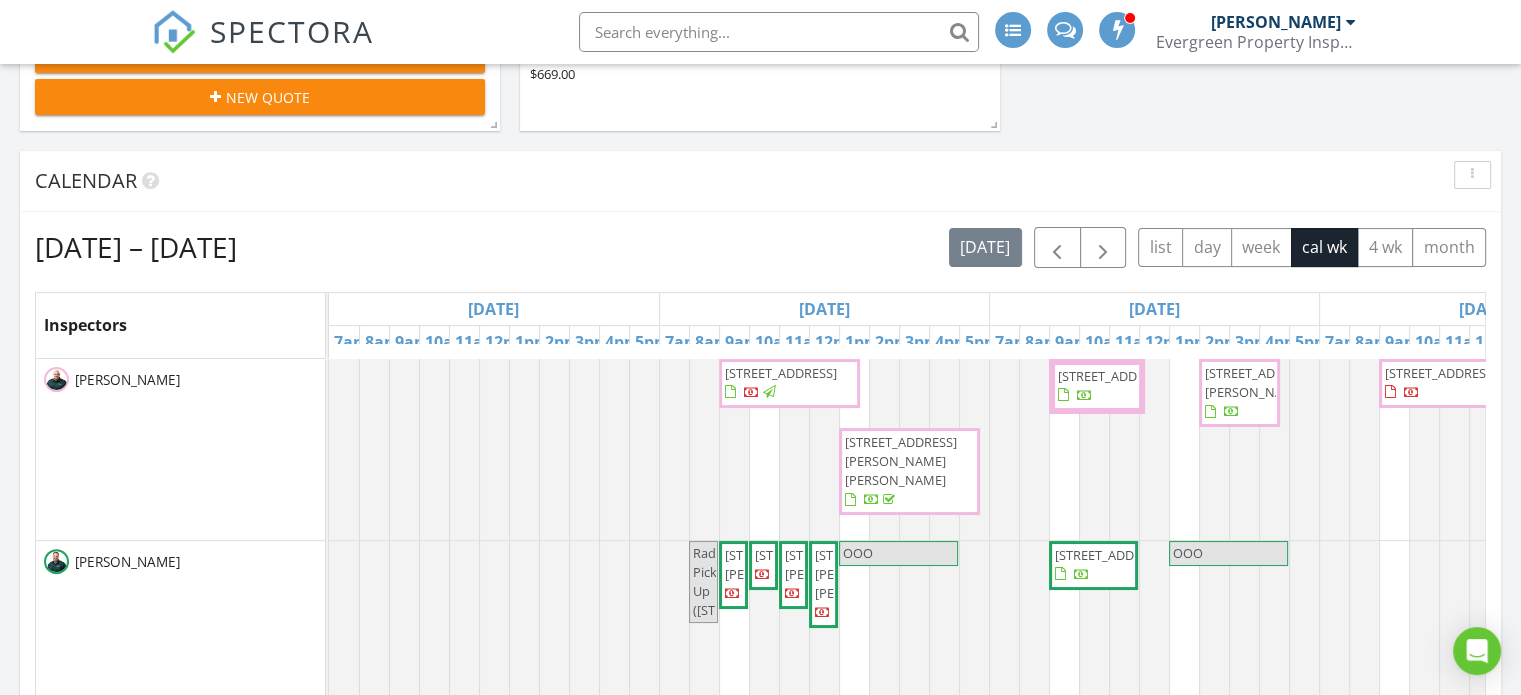 scroll, scrollTop: 500, scrollLeft: 0, axis: vertical 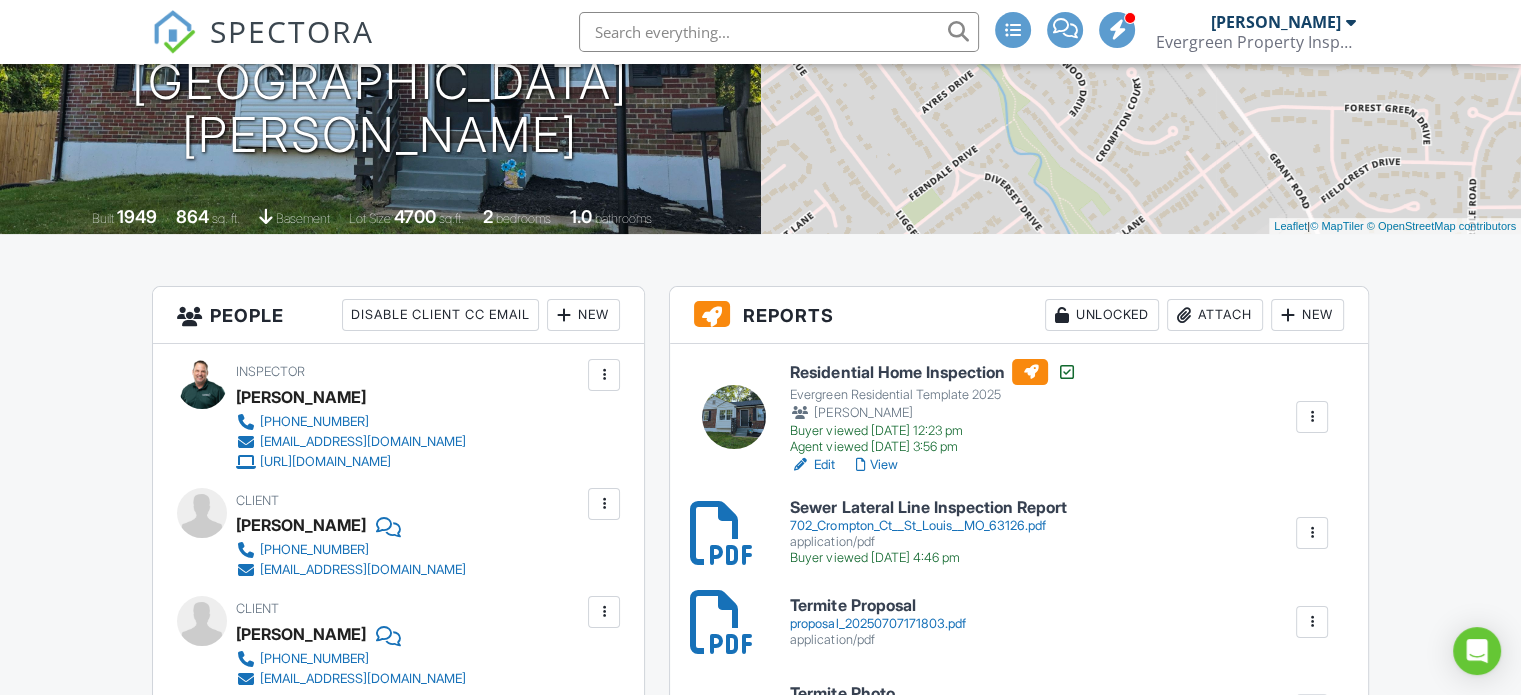 click on "Attach" at bounding box center [1215, 315] 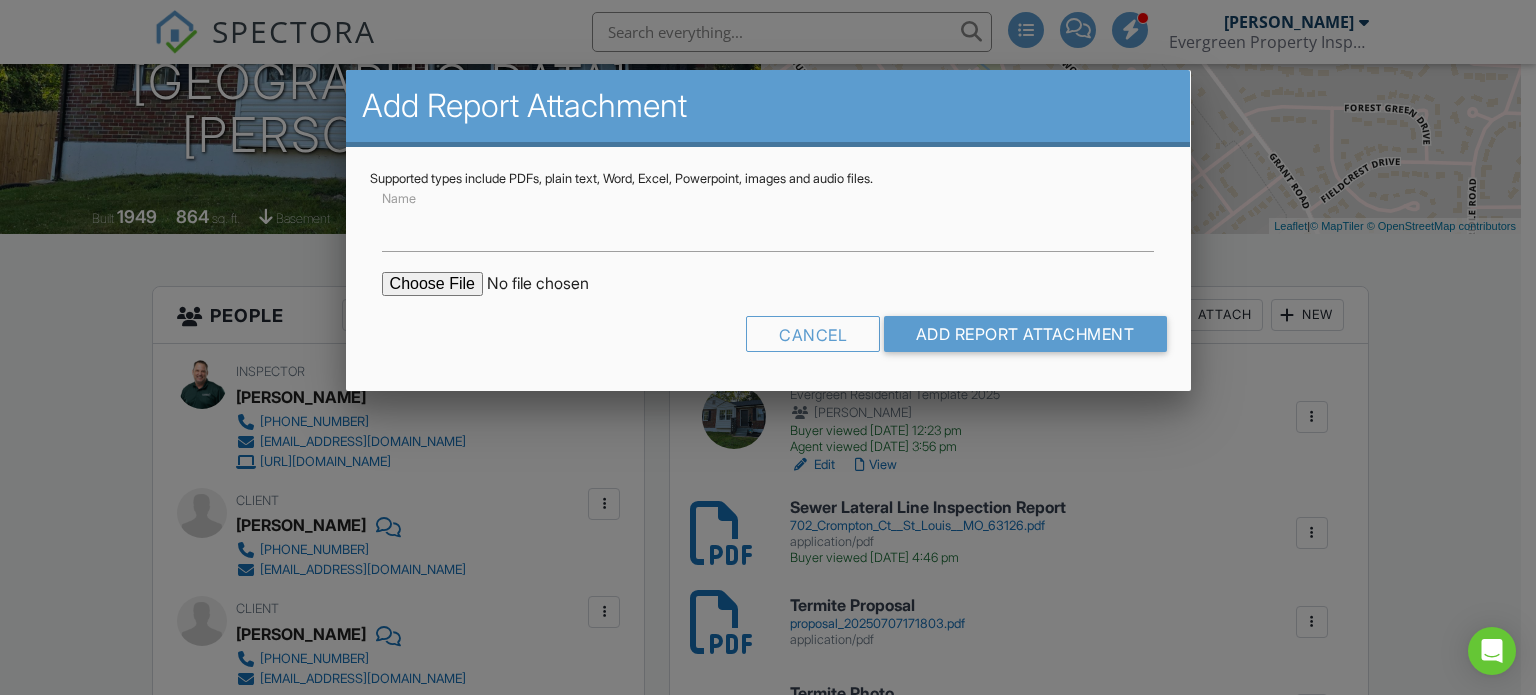 click at bounding box center (552, 284) 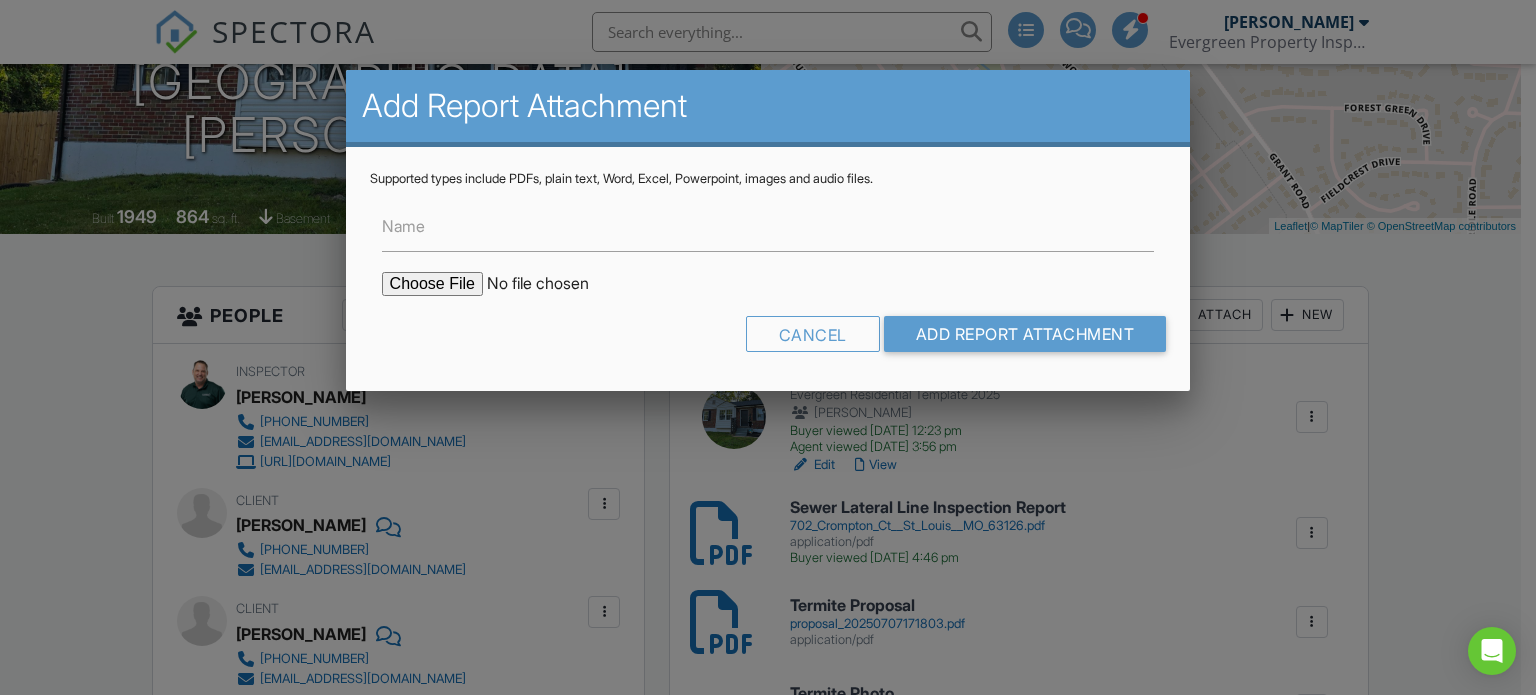 type on "C:\fakepath\702-Crompton-Ct Radon Test.pdf" 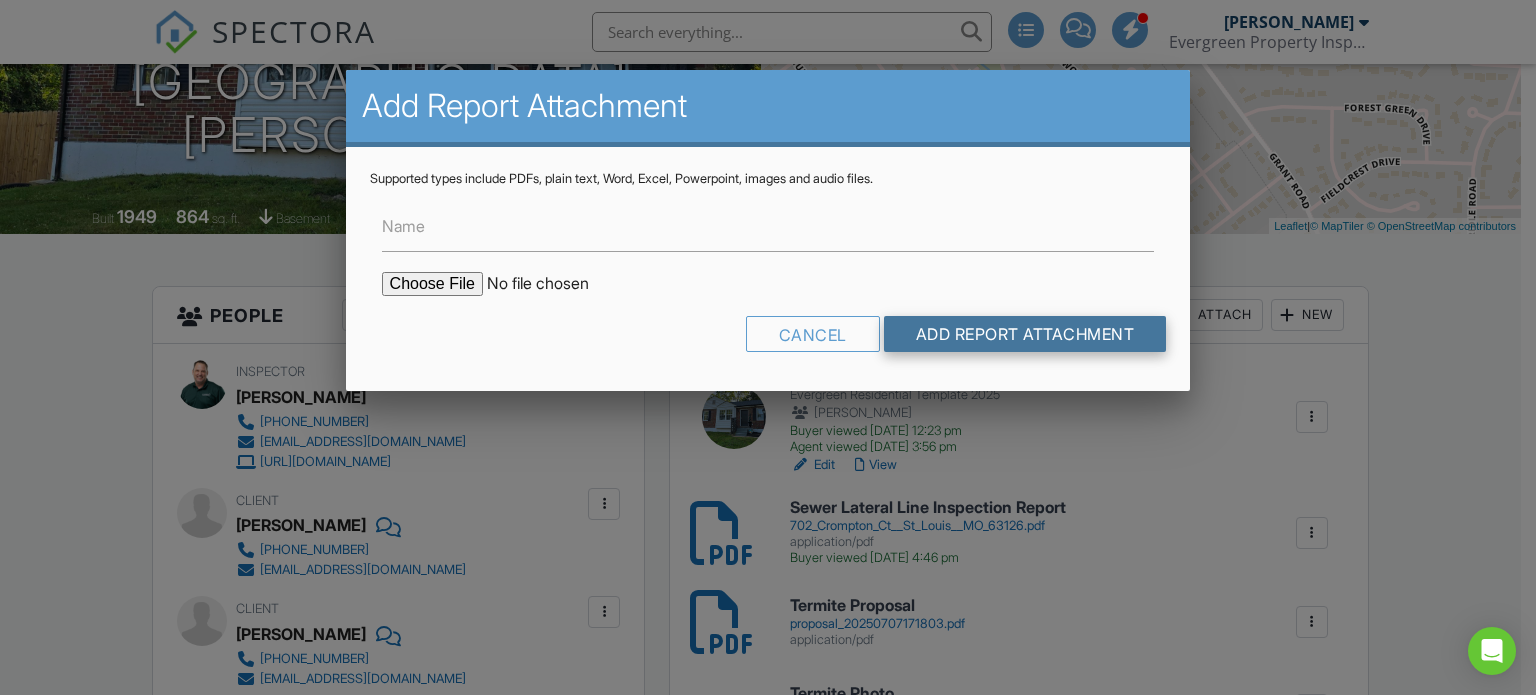click on "Add Report Attachment" at bounding box center [1025, 334] 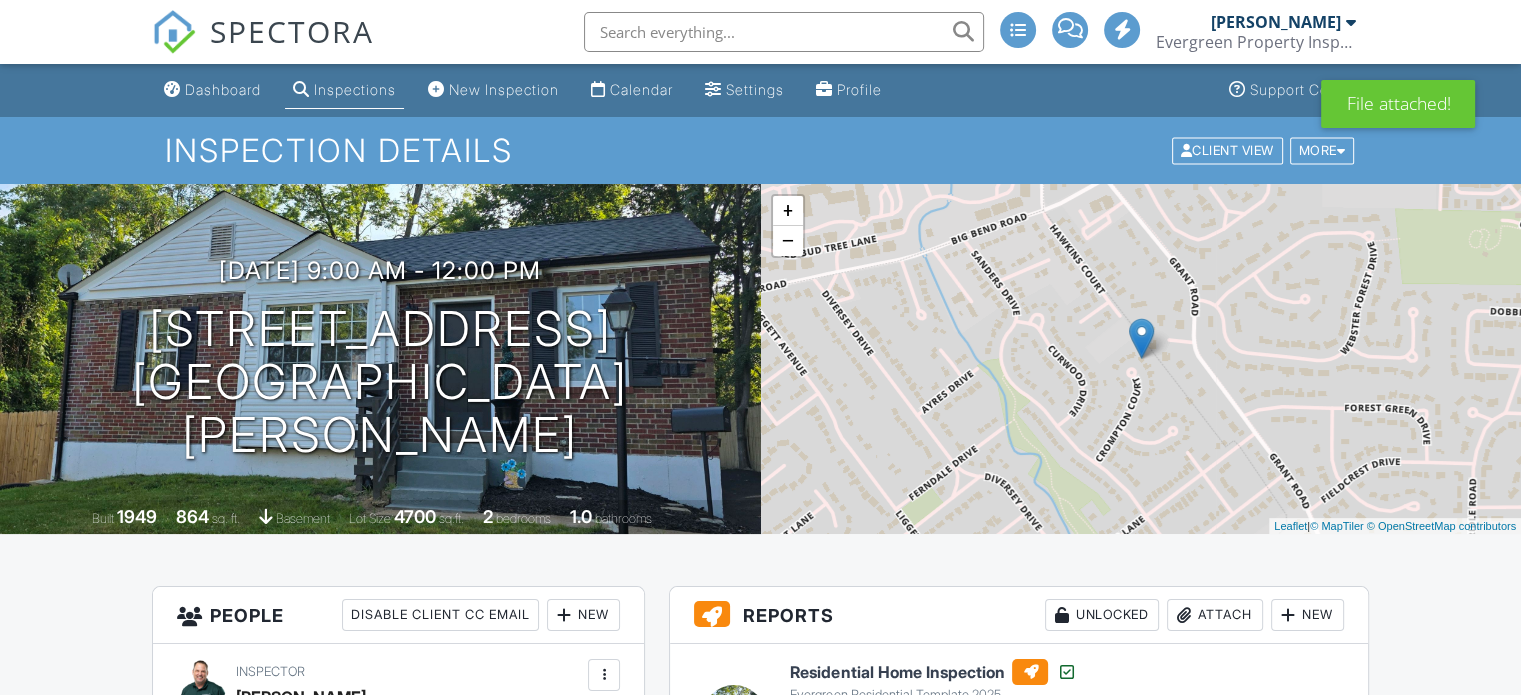 scroll, scrollTop: 0, scrollLeft: 0, axis: both 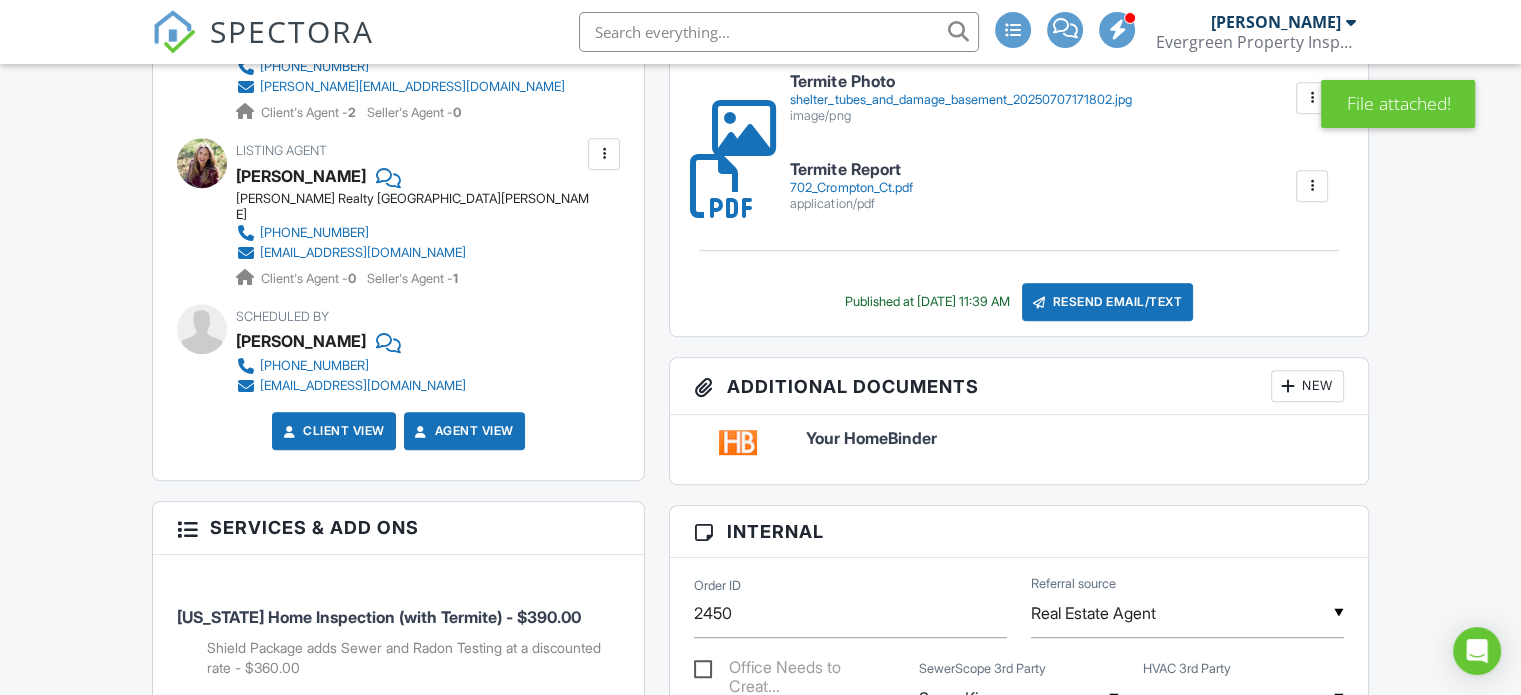 click on "Resend Email/Text" at bounding box center [1108, 302] 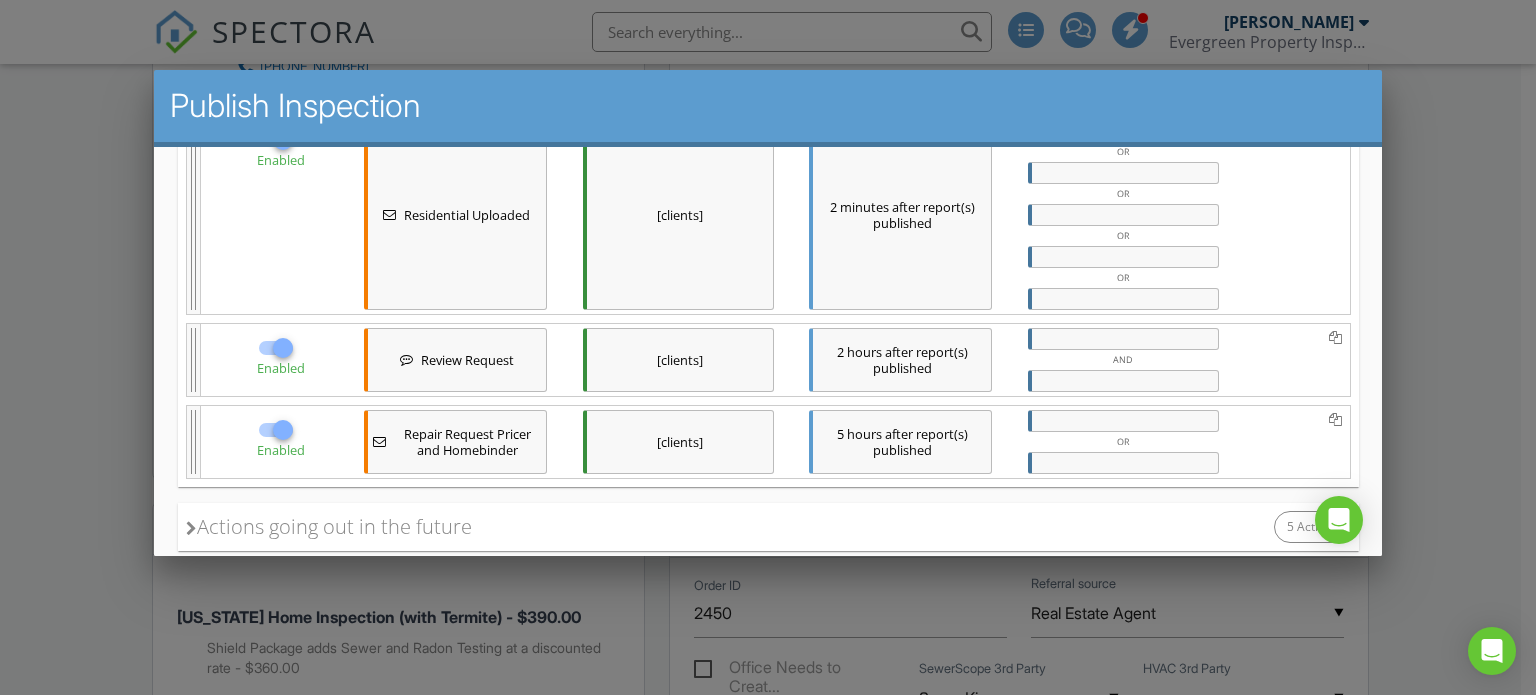 scroll, scrollTop: 605, scrollLeft: 0, axis: vertical 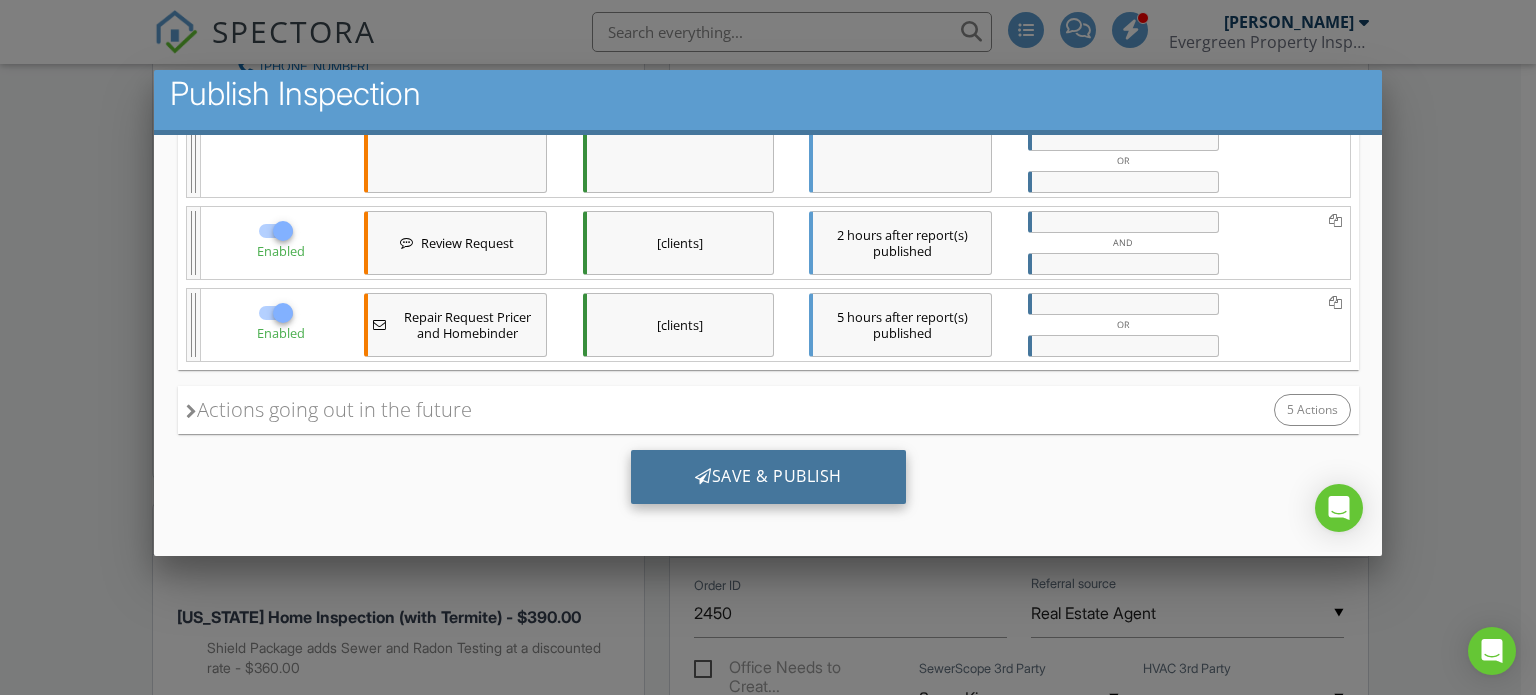 click on "Save & Publish" at bounding box center [767, 476] 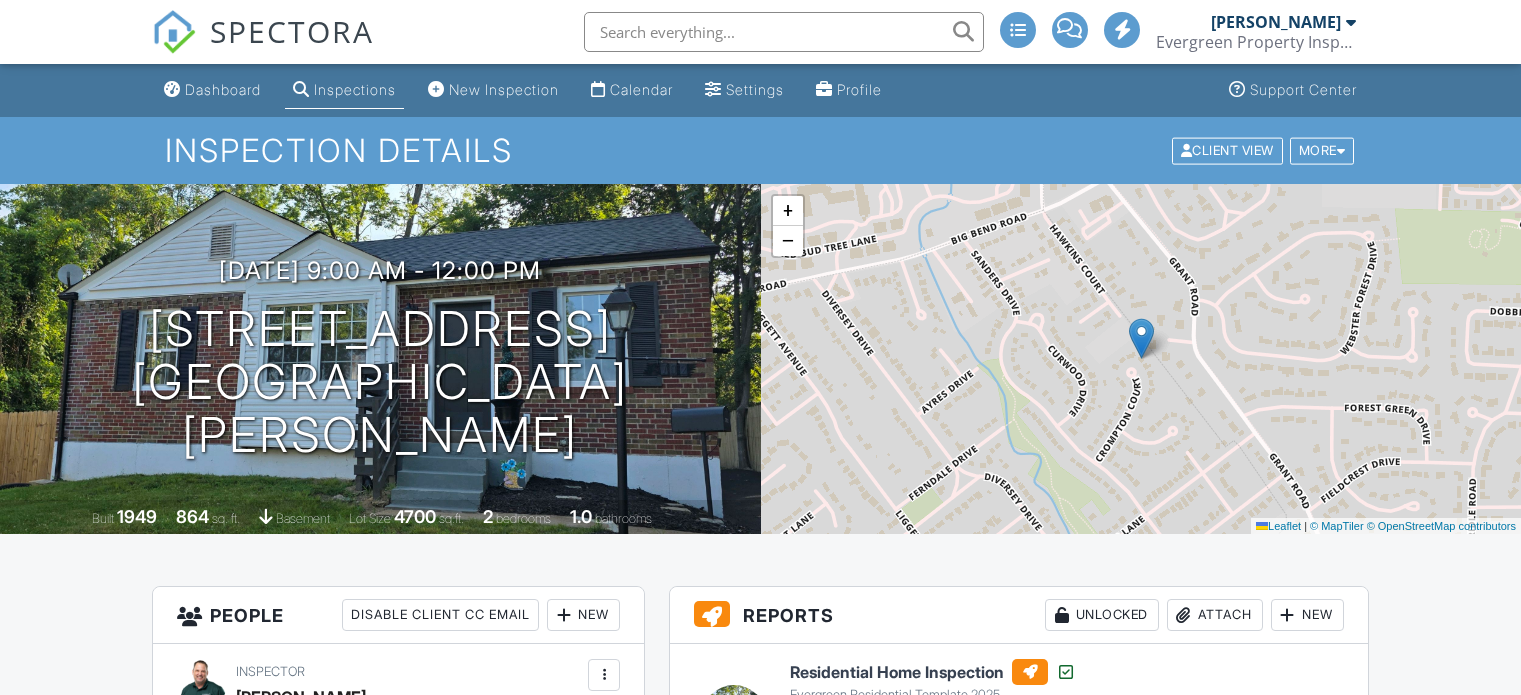 scroll, scrollTop: 0, scrollLeft: 0, axis: both 